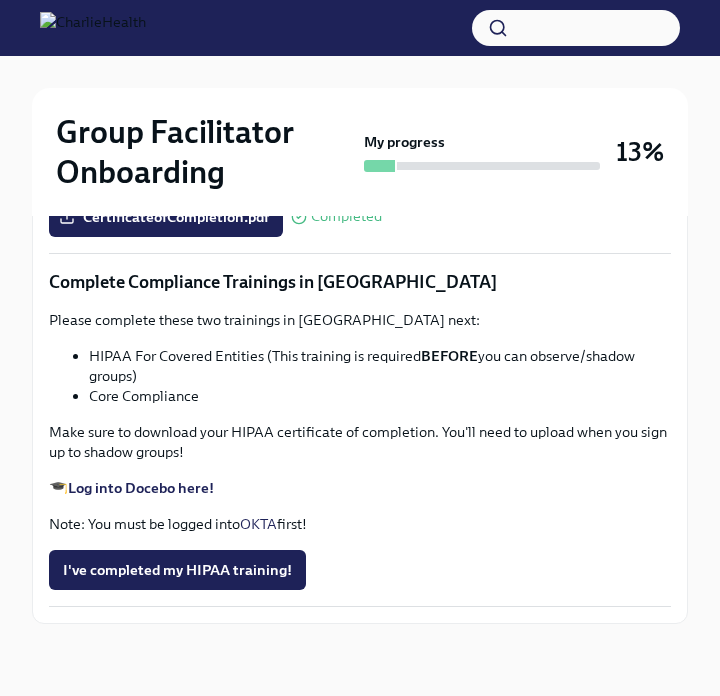 scroll, scrollTop: 4627, scrollLeft: 0, axis: vertical 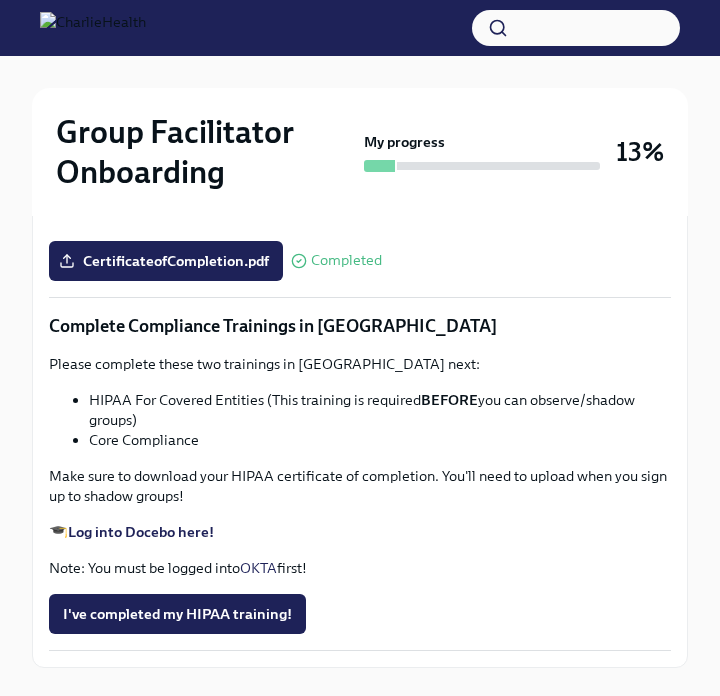 click on "Log into Relias here" at bounding box center [134, 159] 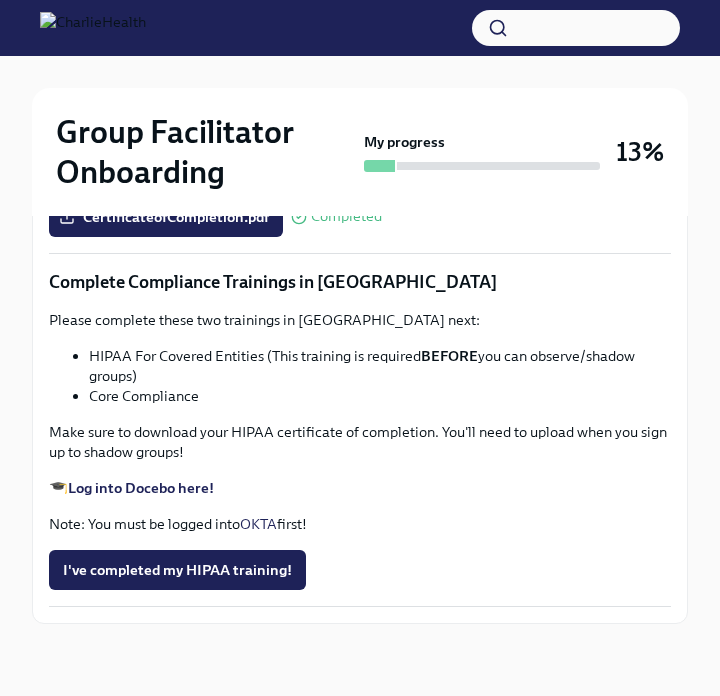 scroll, scrollTop: 4631, scrollLeft: 0, axis: vertical 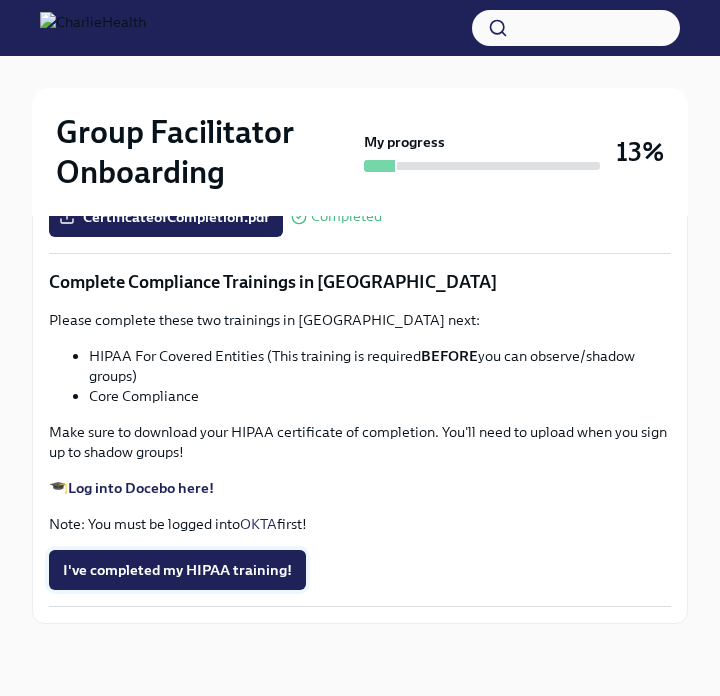 click on "I've completed my HIPAA training!" at bounding box center (177, 570) 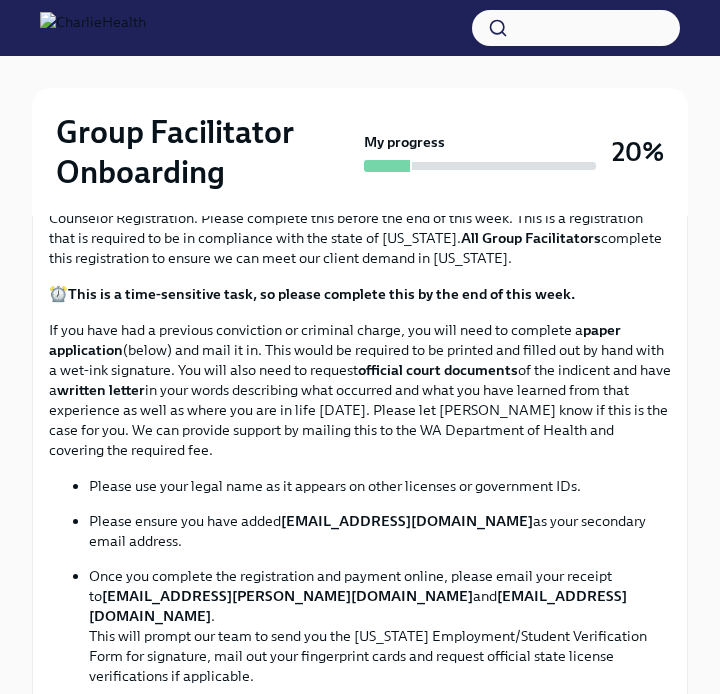 scroll, scrollTop: 0, scrollLeft: 0, axis: both 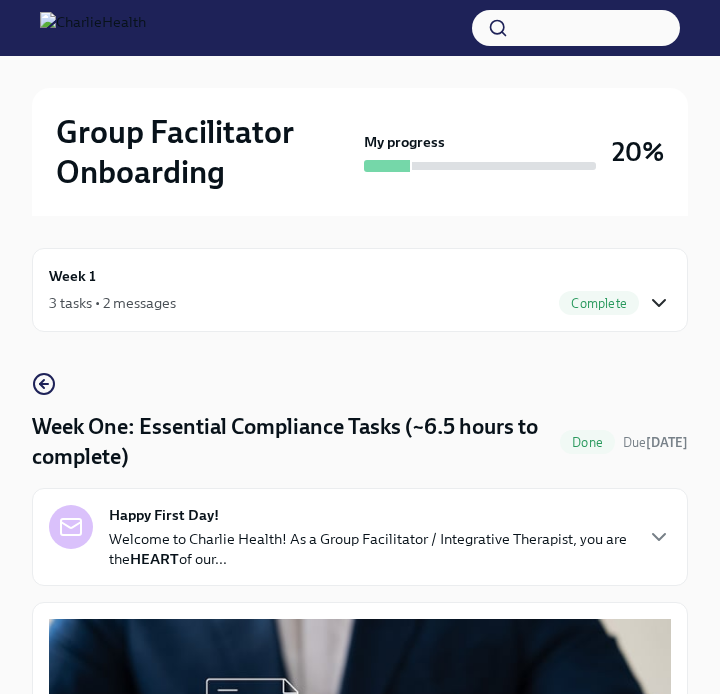 click 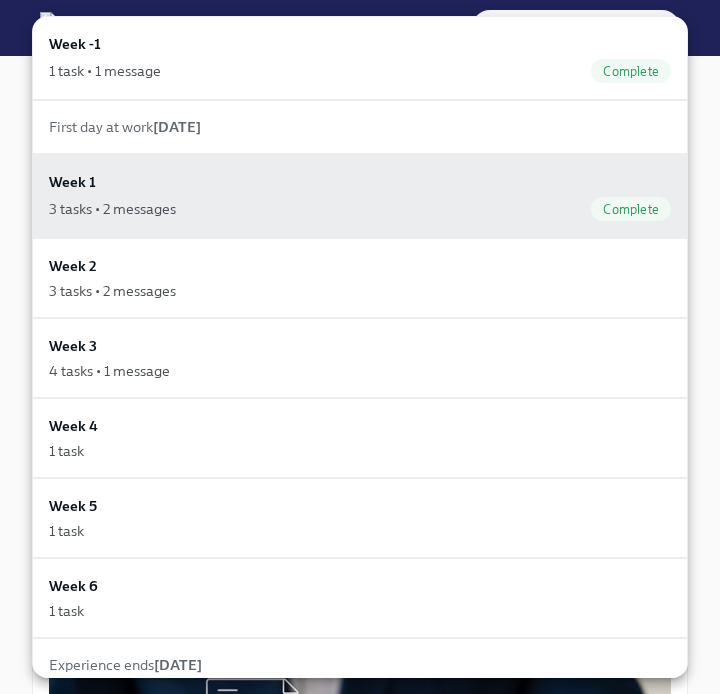 click on "First day at work  [DATE]" at bounding box center [360, 127] 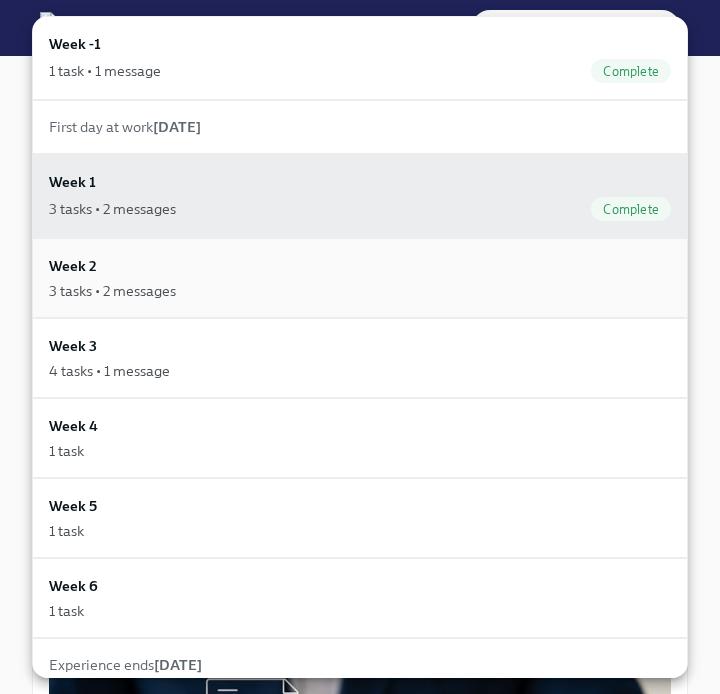 click on "3 tasks • 2 messages" at bounding box center [112, 291] 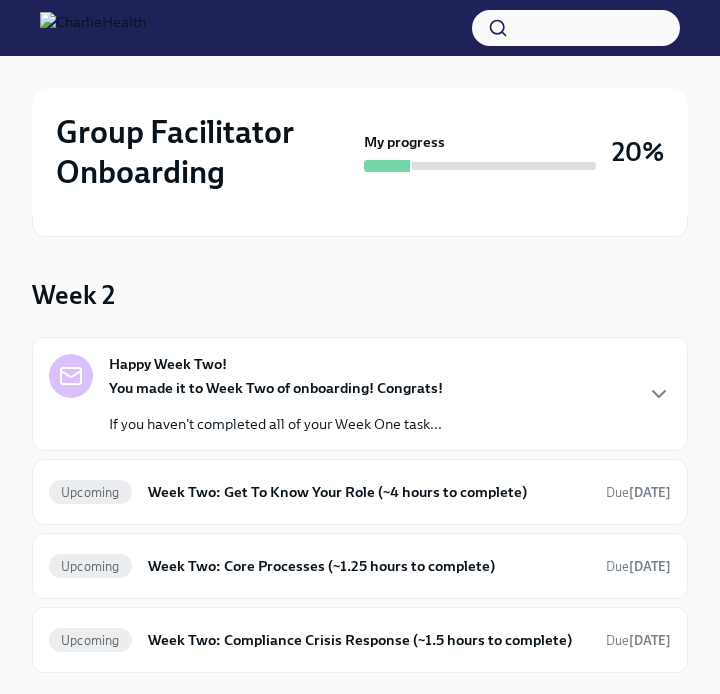 scroll, scrollTop: 93, scrollLeft: 0, axis: vertical 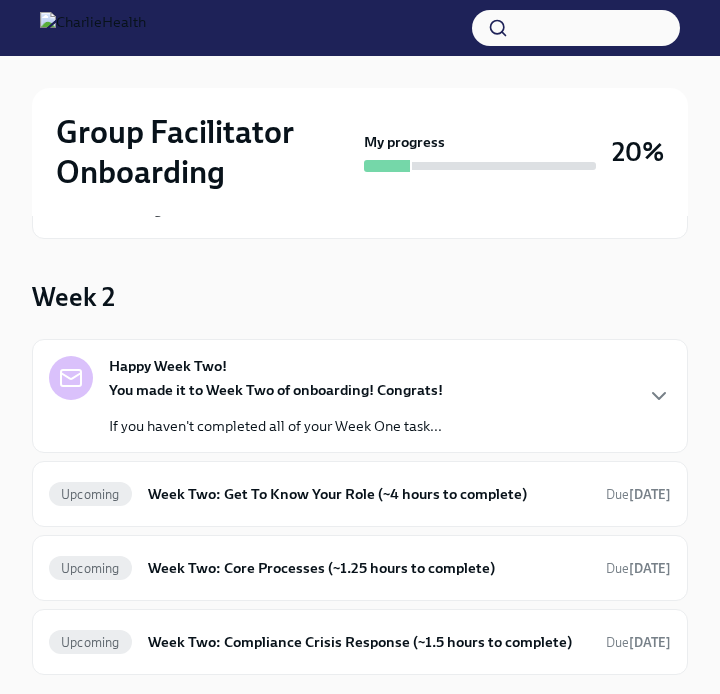 click on "Happy Week Two! You made it to Week Two of onboarding! Congrats!
If you haven't completed all of your Week One task..." at bounding box center (360, 396) 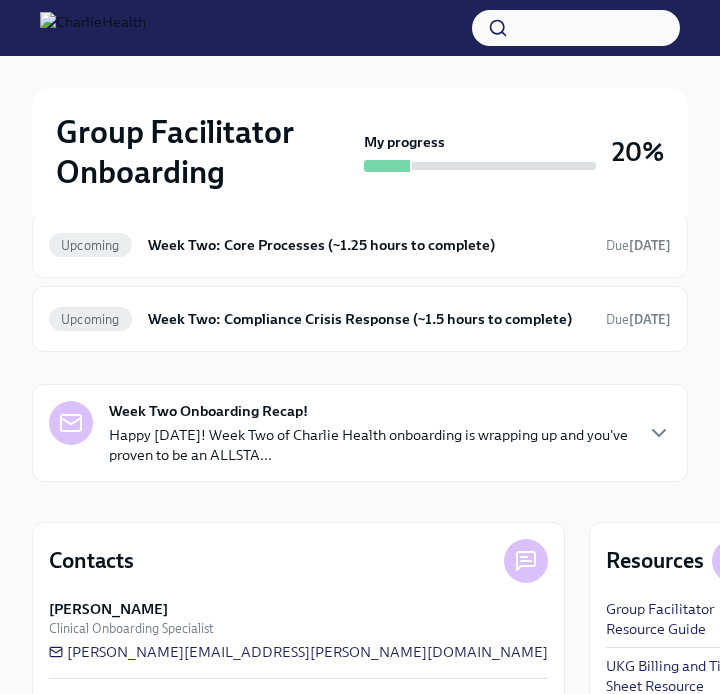 scroll, scrollTop: 830, scrollLeft: 0, axis: vertical 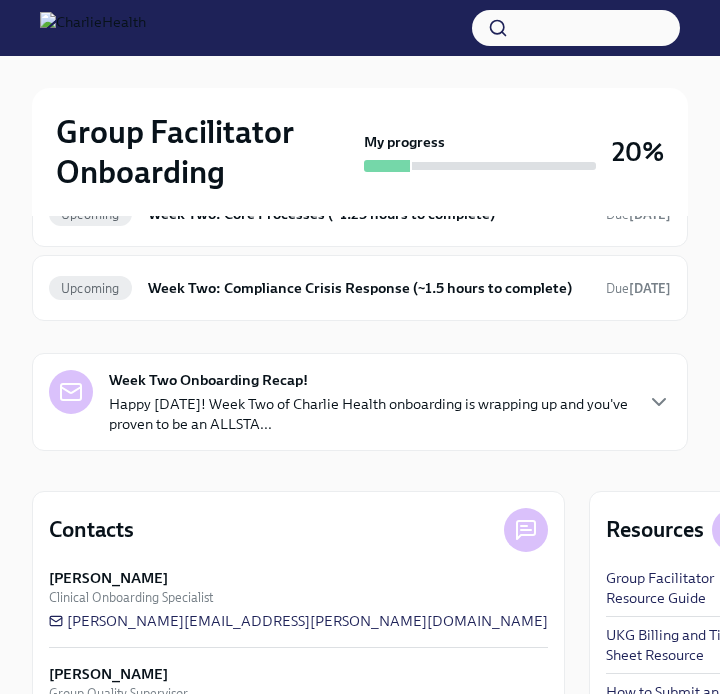 click on "Week Two: Get To Know Your Role (~4 hours to complete)" at bounding box center [369, 140] 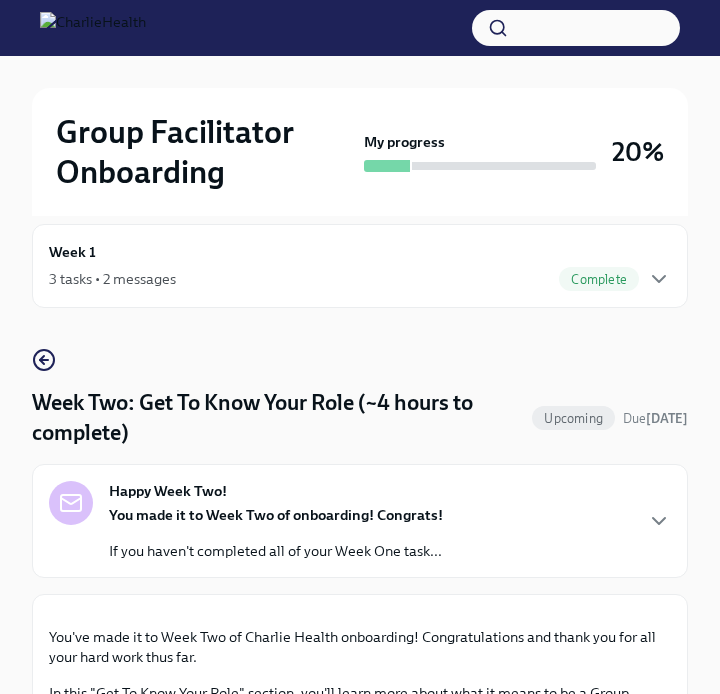 scroll, scrollTop: 0, scrollLeft: 0, axis: both 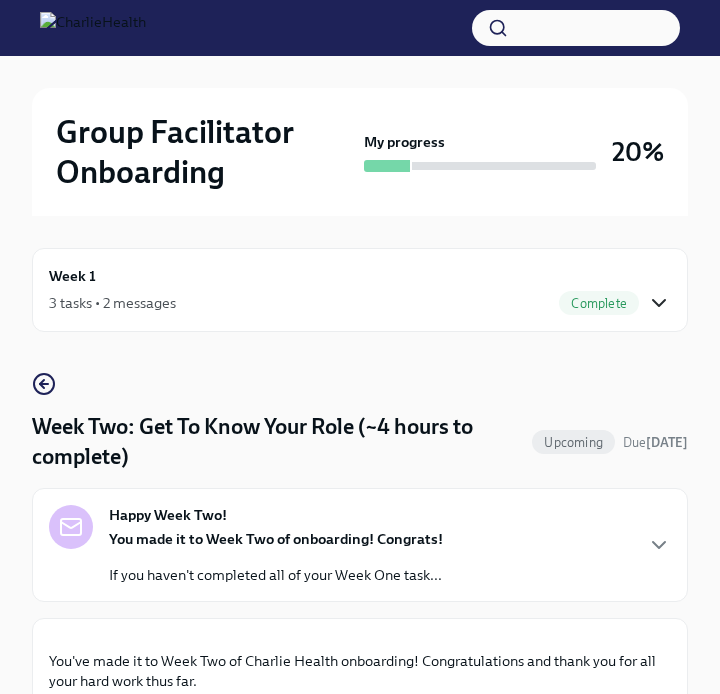 click 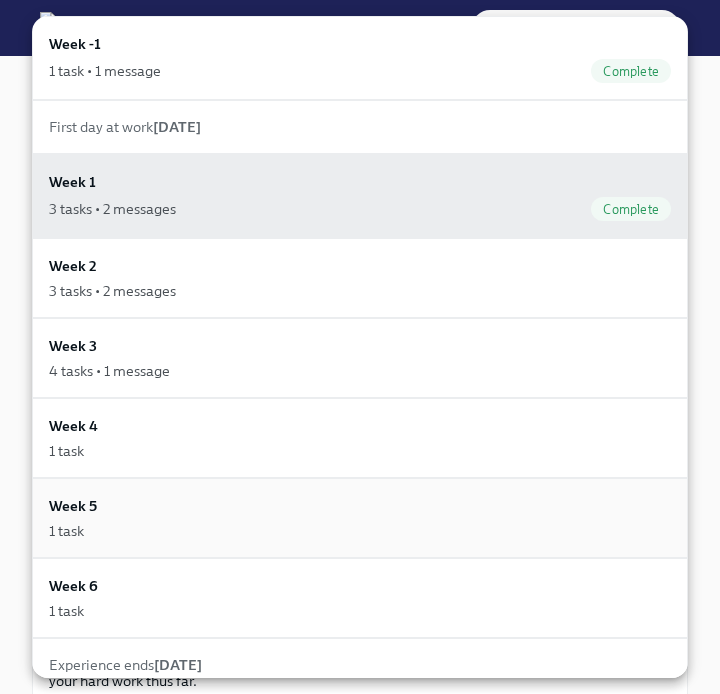 scroll, scrollTop: 14, scrollLeft: 0, axis: vertical 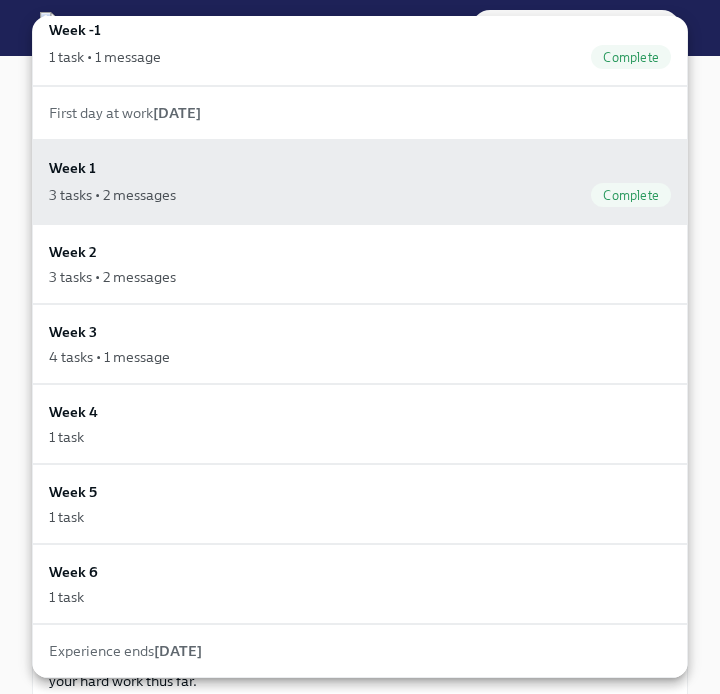 click at bounding box center (360, 347) 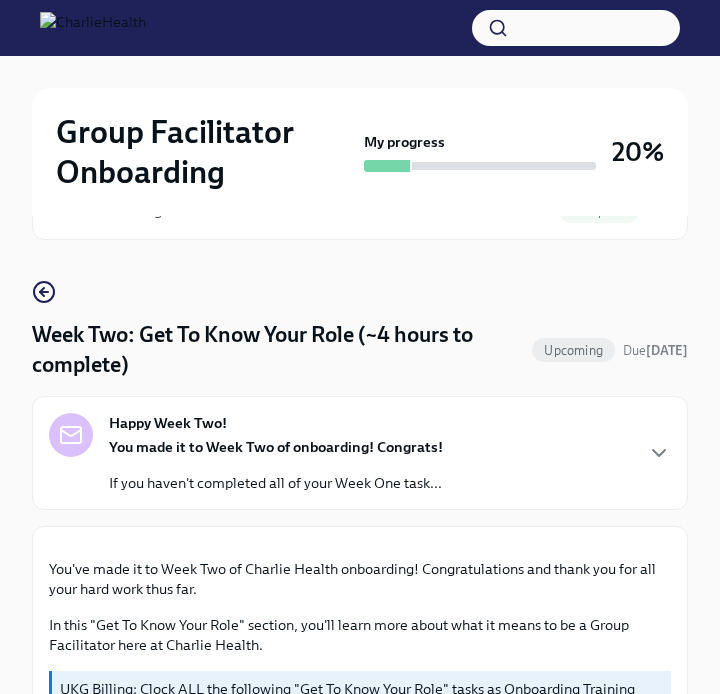 scroll, scrollTop: 110, scrollLeft: 0, axis: vertical 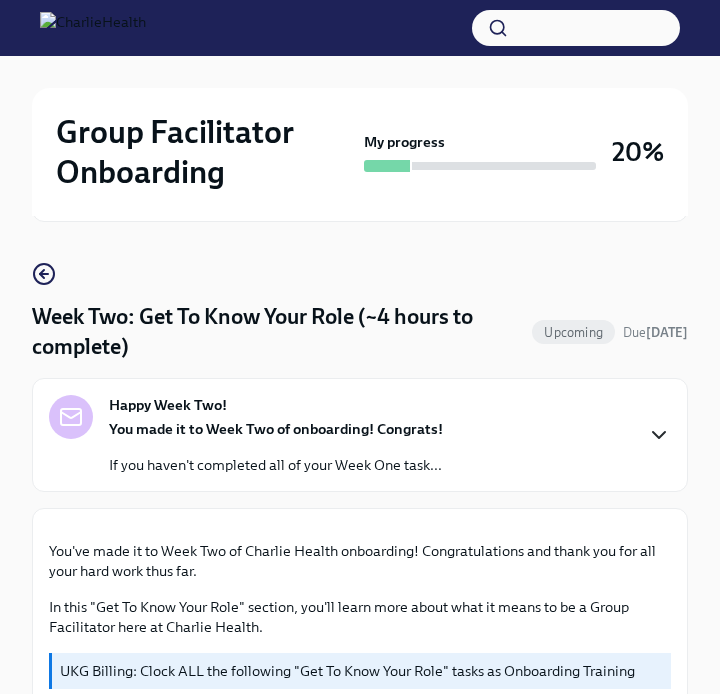 click 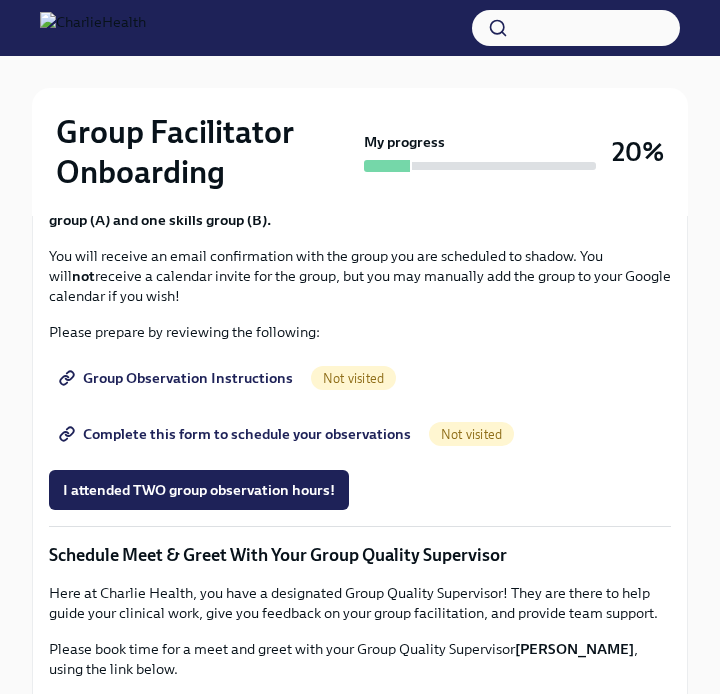 scroll, scrollTop: 1692, scrollLeft: 0, axis: vertical 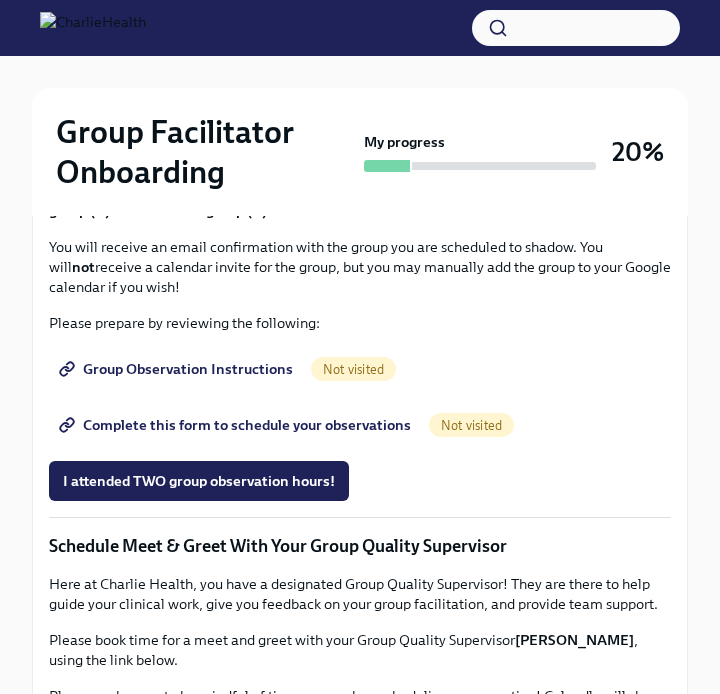 click on "Feel free to schedule an optional Meet & Greet with your Clinical Onboarding Specialist, [PERSON_NAME], via their Calendly: [URL][DOMAIN_NAME][PERSON_NAME]" at bounding box center (360, -361) 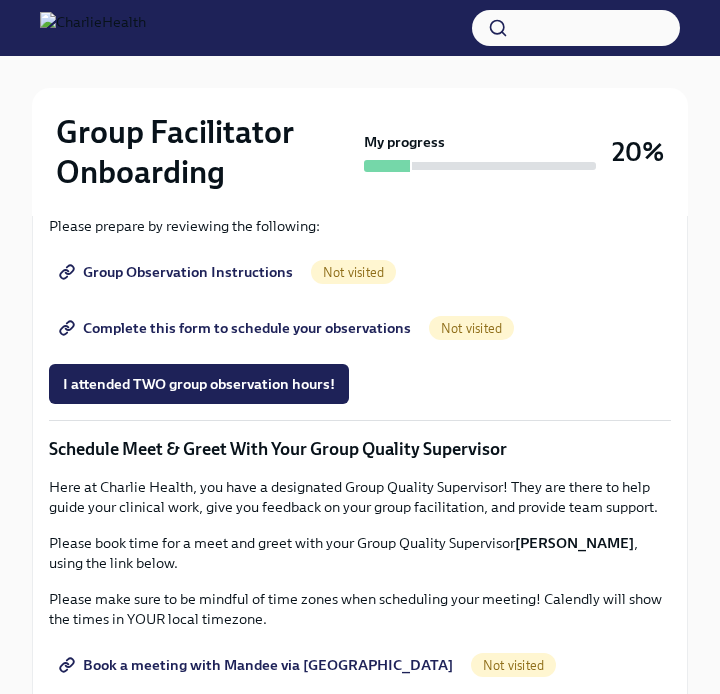 scroll, scrollTop: 1808, scrollLeft: 0, axis: vertical 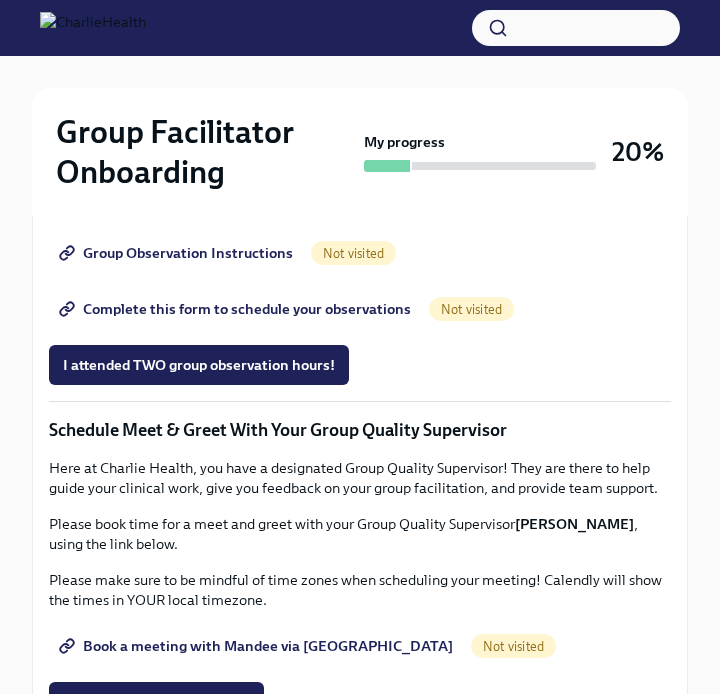 click on "I completed these three Docebo courses!" at bounding box center [198, -160] 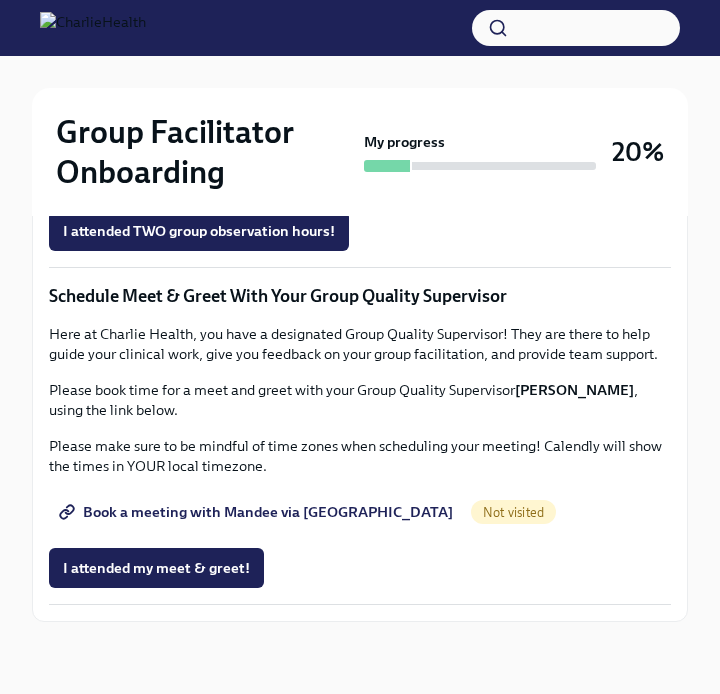 scroll, scrollTop: 2174, scrollLeft: 0, axis: vertical 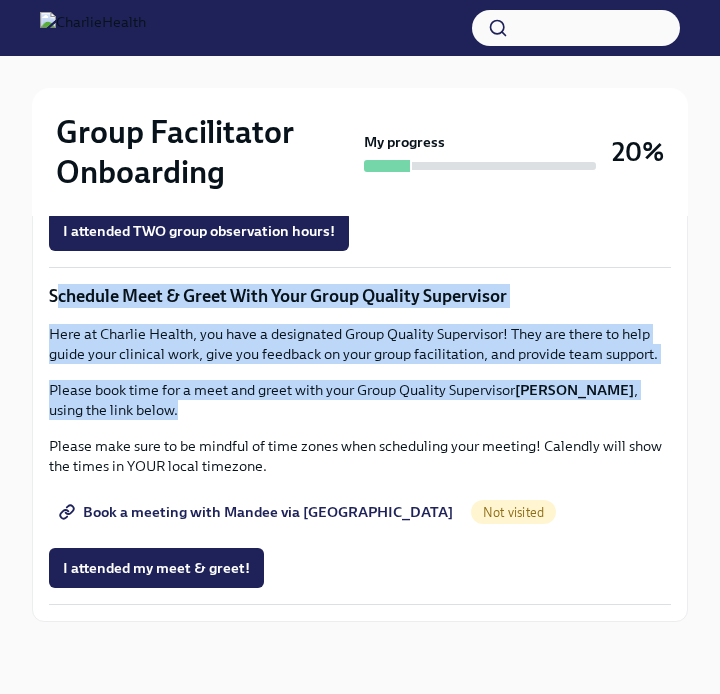drag, startPoint x: 54, startPoint y: 296, endPoint x: 333, endPoint y: 416, distance: 303.71204 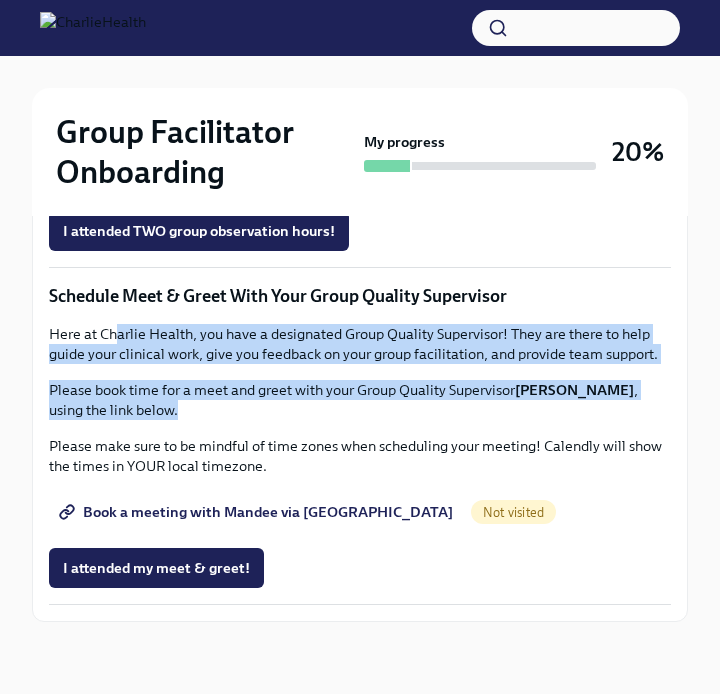 drag, startPoint x: 253, startPoint y: 406, endPoint x: 116, endPoint y: 324, distance: 159.66527 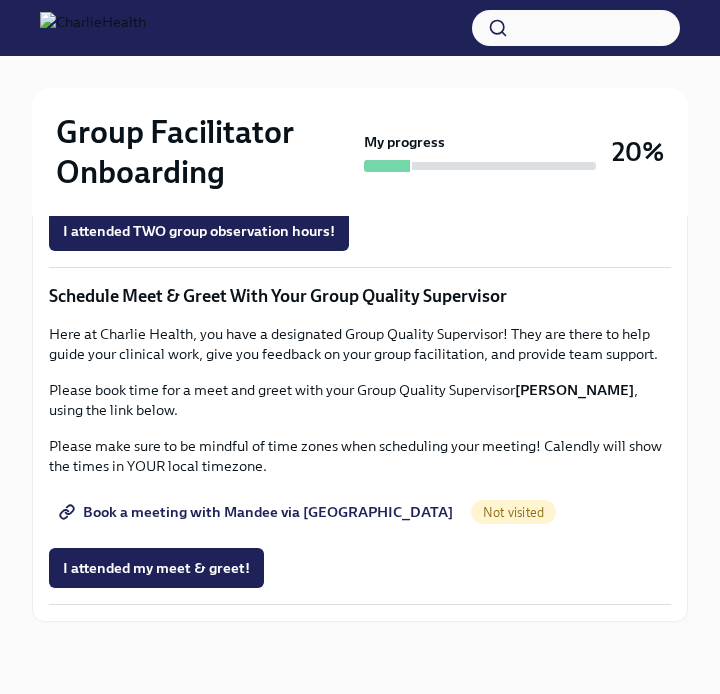 click on "Here at Charlie Health, you have a designated Group Quality Supervisor! They are there to help guide your clinical work, give you feedback on your group facilitation, and provide team support." at bounding box center [360, 344] 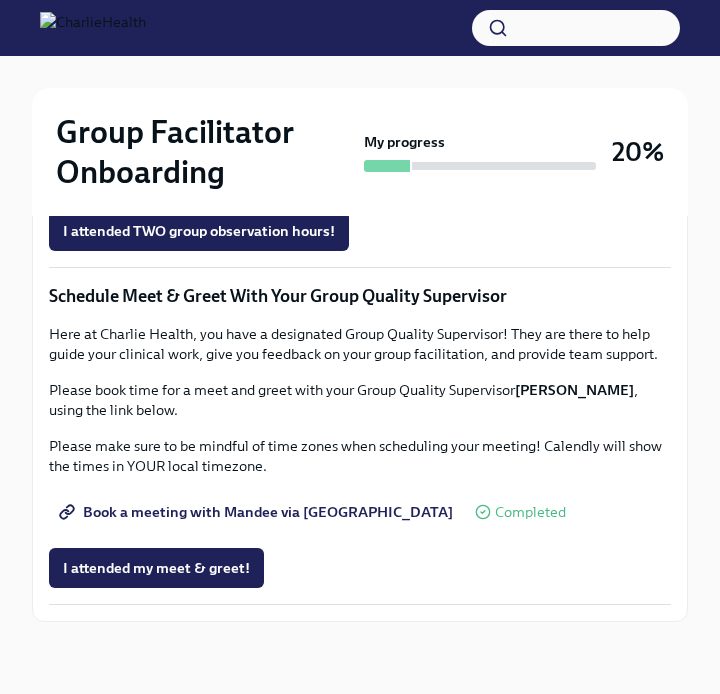 scroll, scrollTop: 2067, scrollLeft: 0, axis: vertical 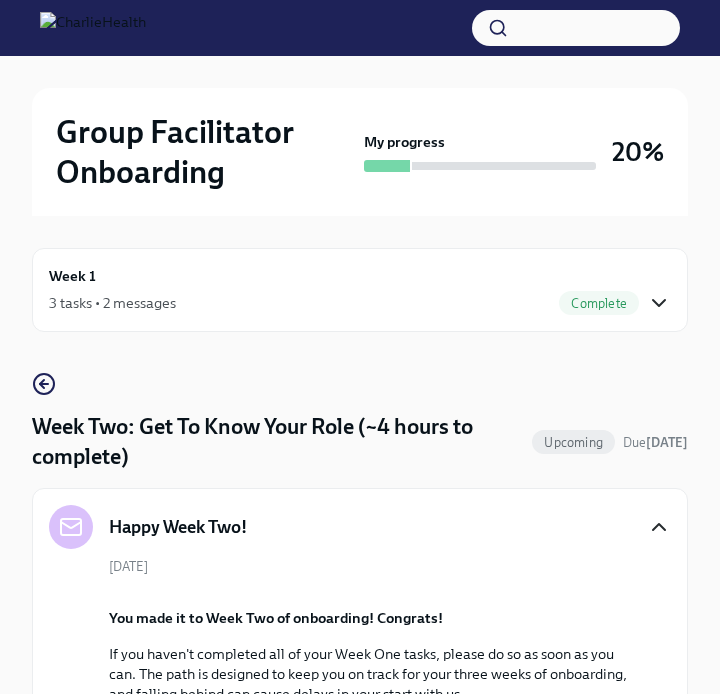 click 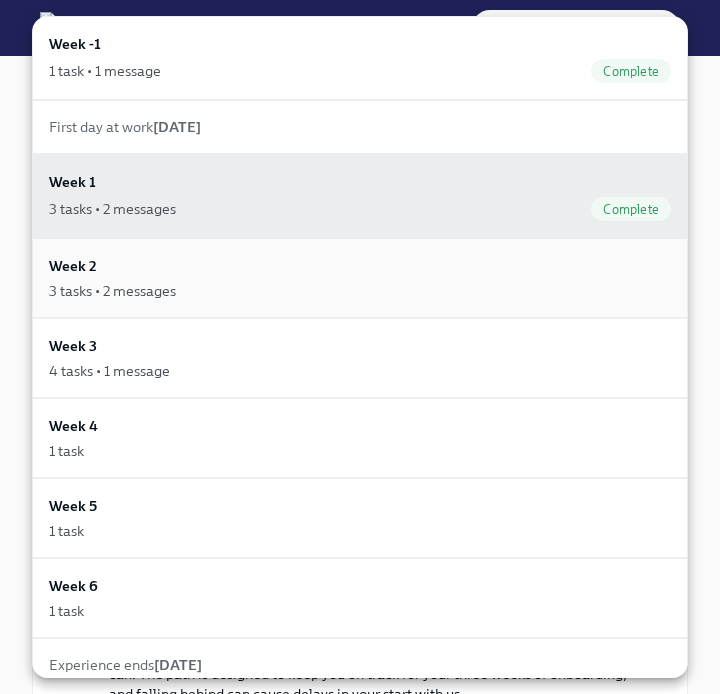 click on "Week 2 3 tasks • 2 messages" at bounding box center [360, 278] 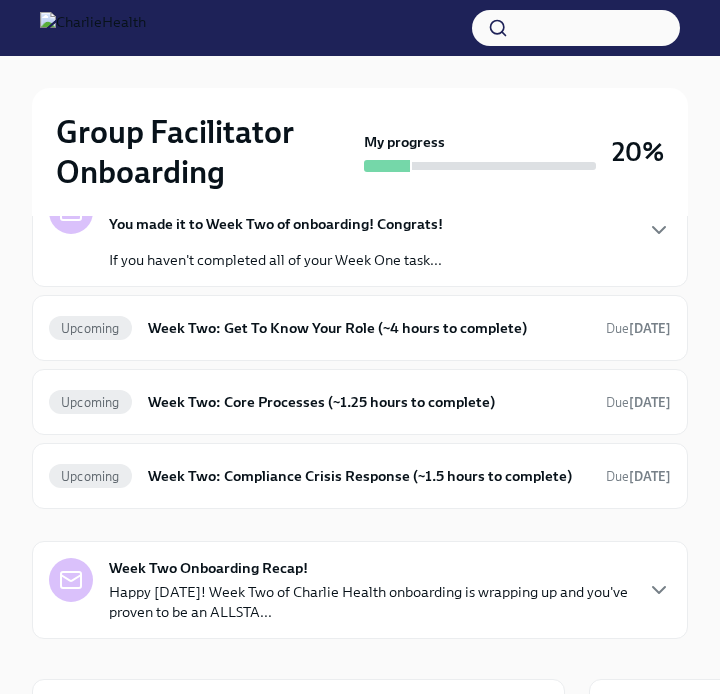 scroll, scrollTop: 260, scrollLeft: 0, axis: vertical 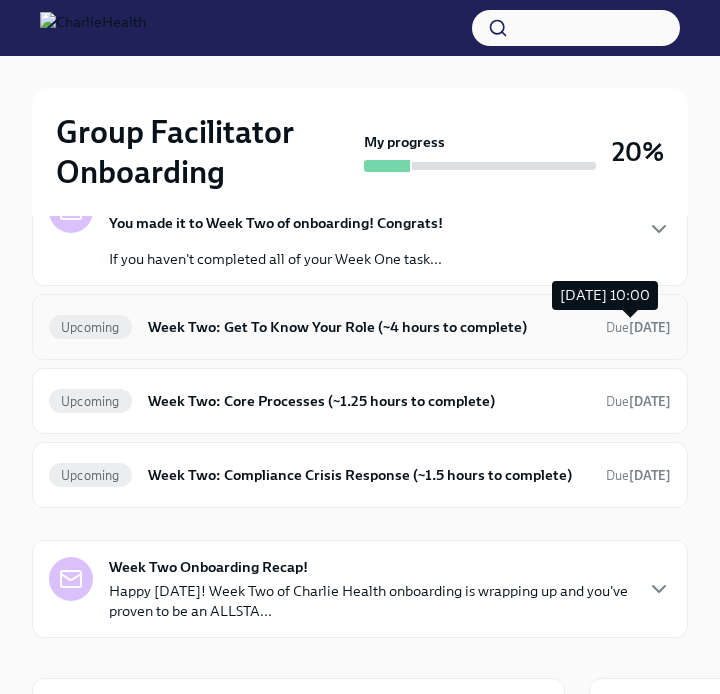 click on "Due  [DATE]" at bounding box center [638, 327] 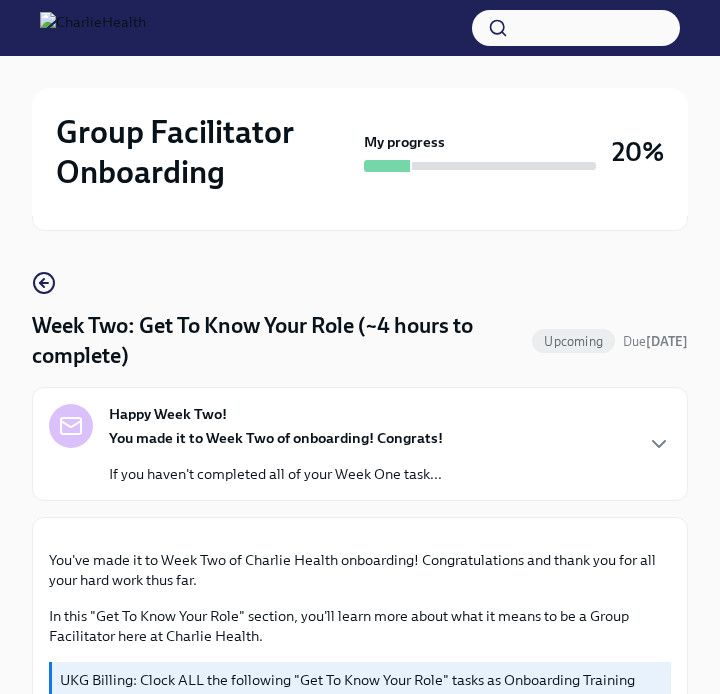 scroll, scrollTop: 0, scrollLeft: 0, axis: both 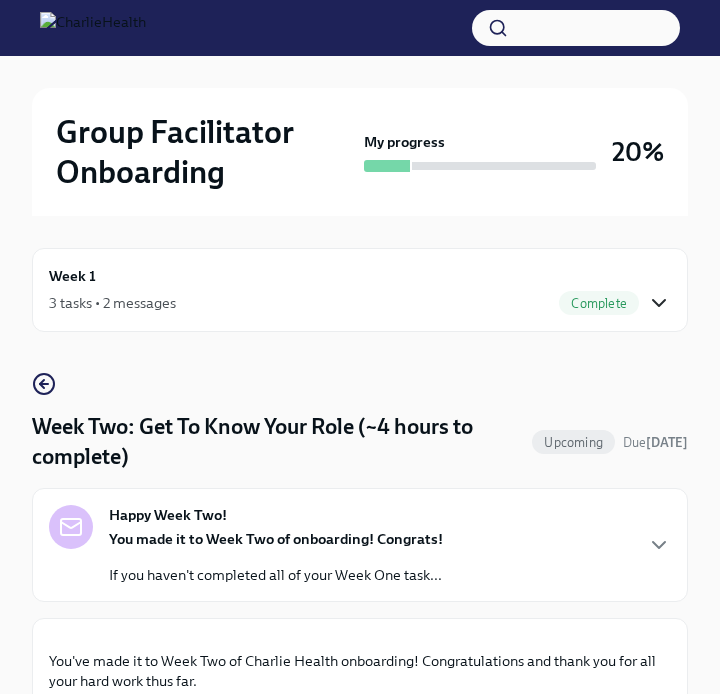 click 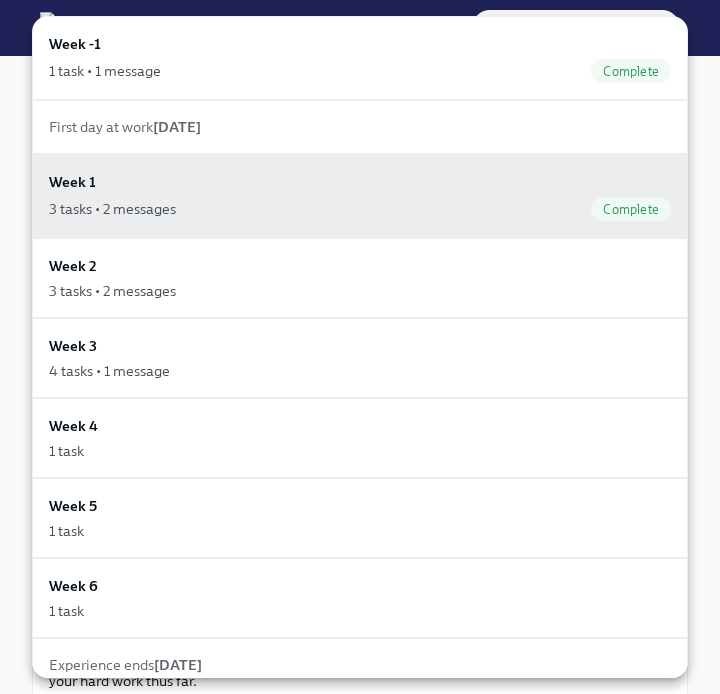 click at bounding box center (360, 347) 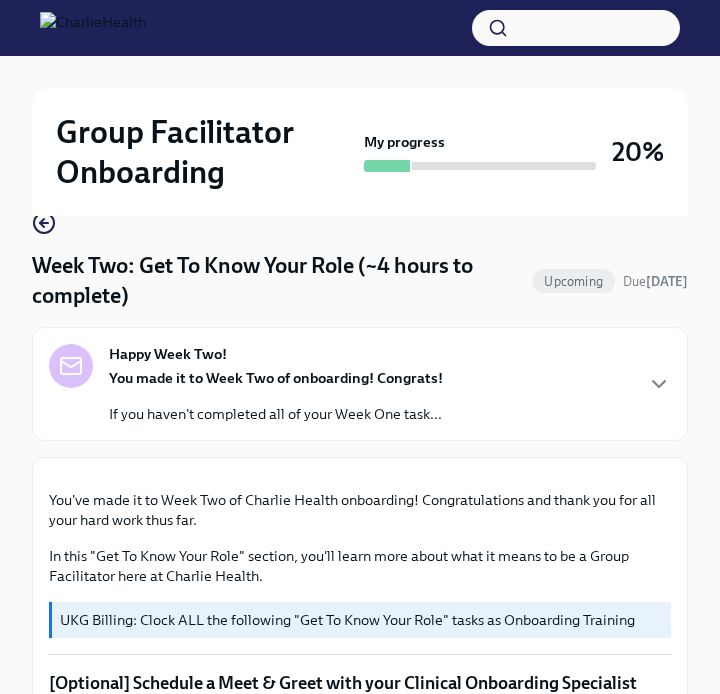 scroll, scrollTop: 163, scrollLeft: 0, axis: vertical 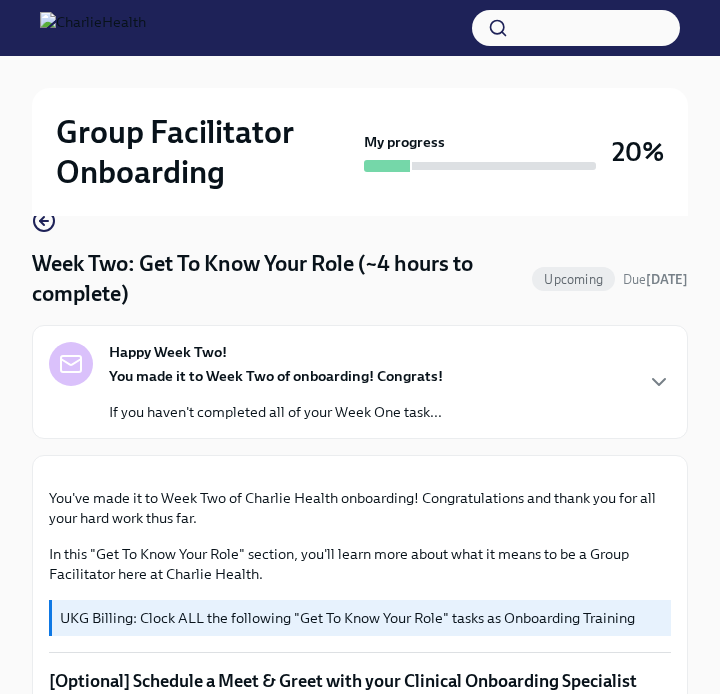 click on "Happy Week Two! You made it to Week Two of onboarding! Congrats!
If you haven't completed all of your Week One task..." at bounding box center [360, 382] 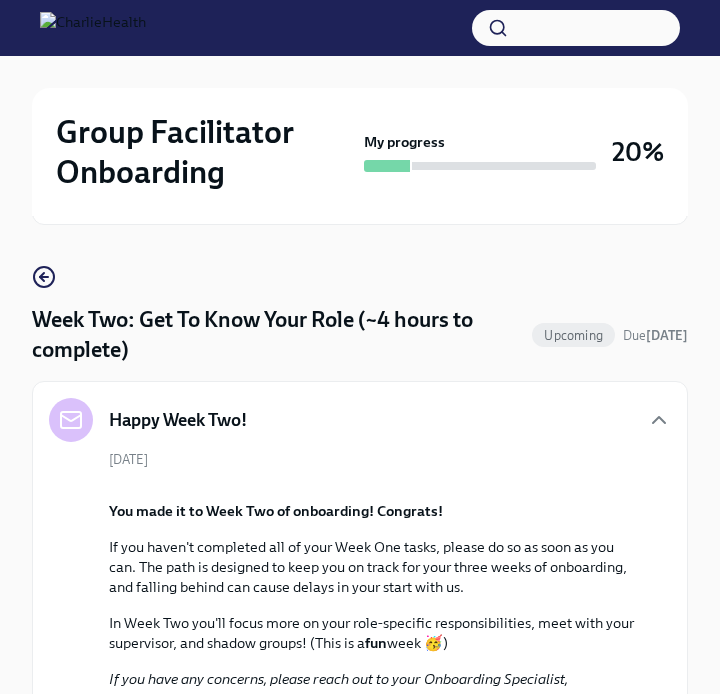 scroll, scrollTop: 0, scrollLeft: 0, axis: both 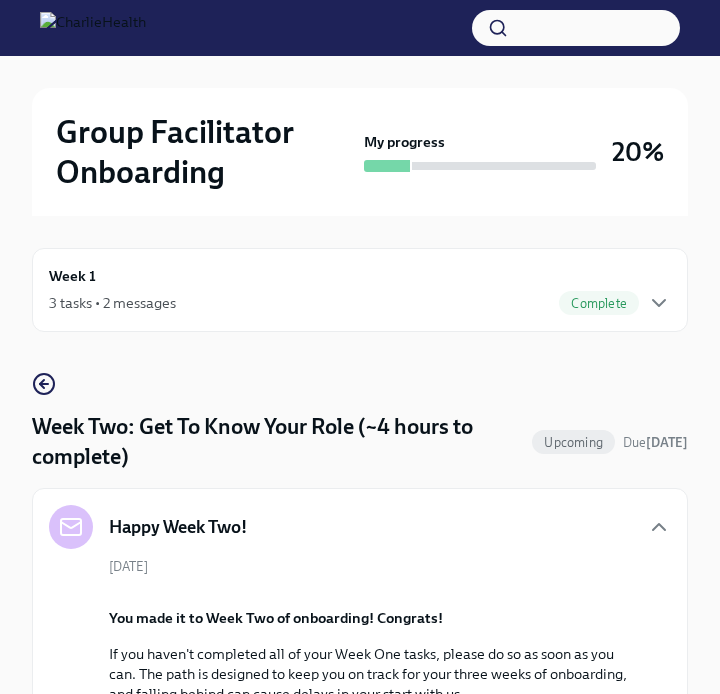 click on "Complete" at bounding box center [599, 303] 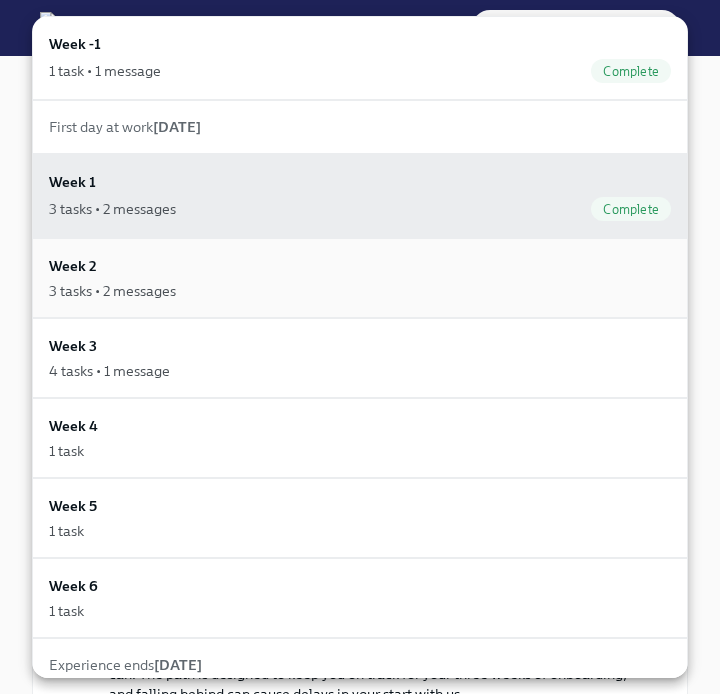 click on "Week 2 3 tasks • 2 messages" at bounding box center (360, 278) 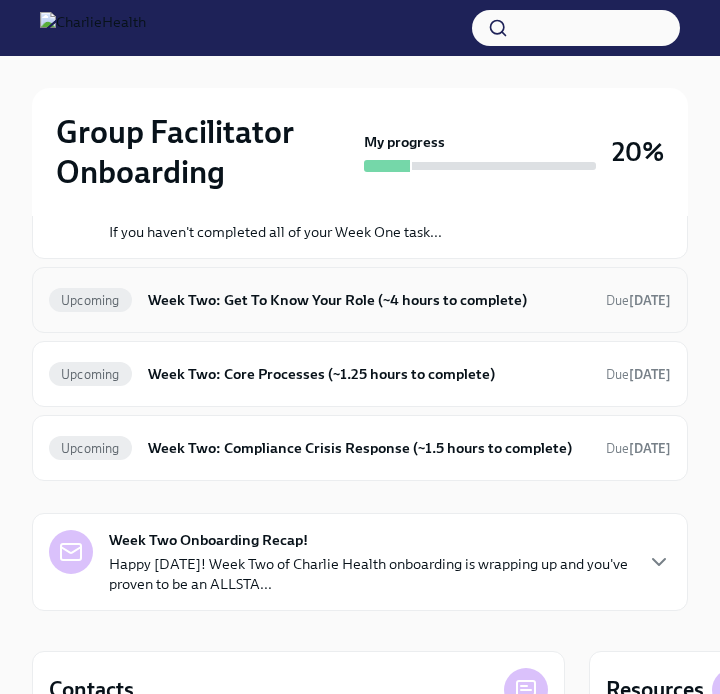 scroll, scrollTop: 289, scrollLeft: 0, axis: vertical 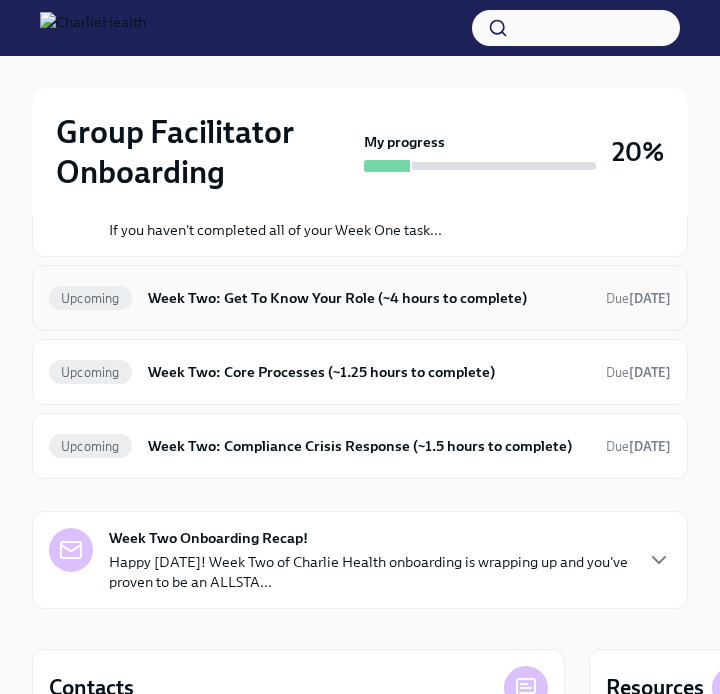 click on "Upcoming Week Two: Get To Know Your Role (~4 hours to complete) Due  [DATE]" at bounding box center [360, 298] 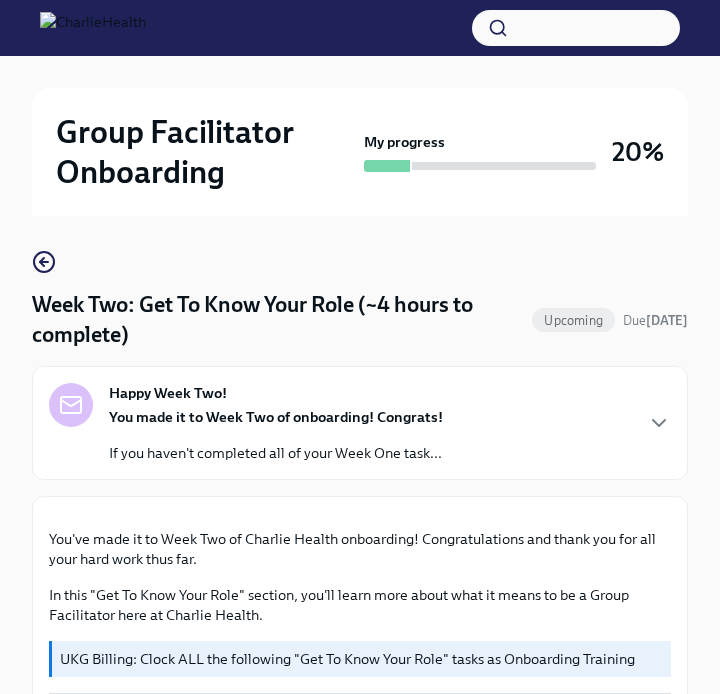 scroll, scrollTop: 0, scrollLeft: 0, axis: both 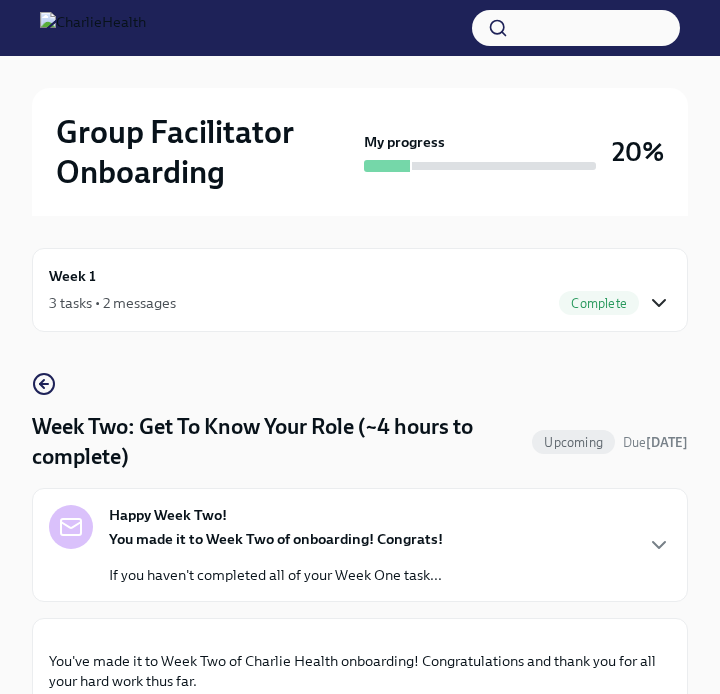 click 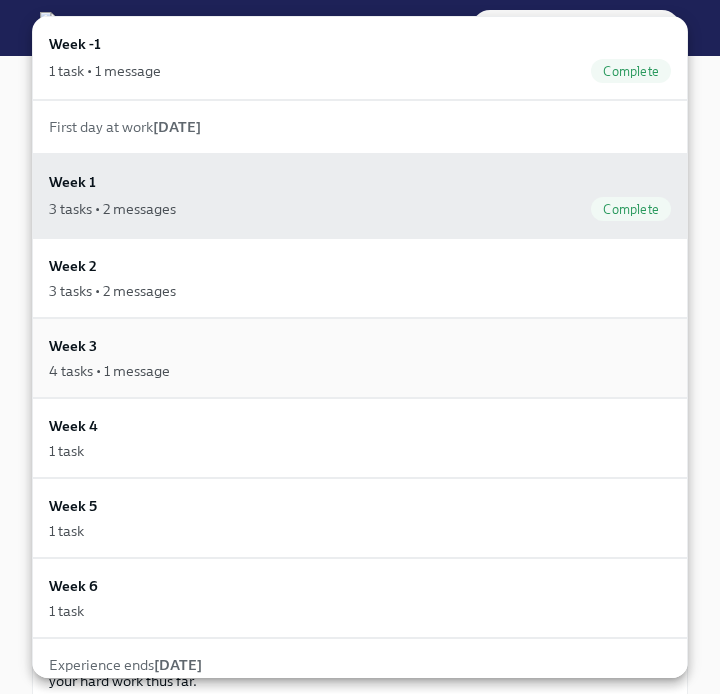 click on "4 tasks • 1 message" at bounding box center (360, 371) 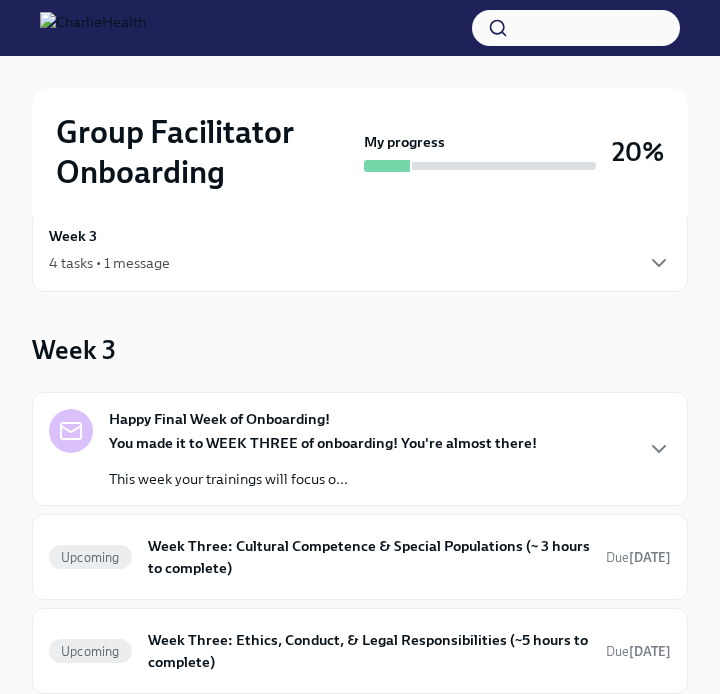 scroll, scrollTop: 0, scrollLeft: 0, axis: both 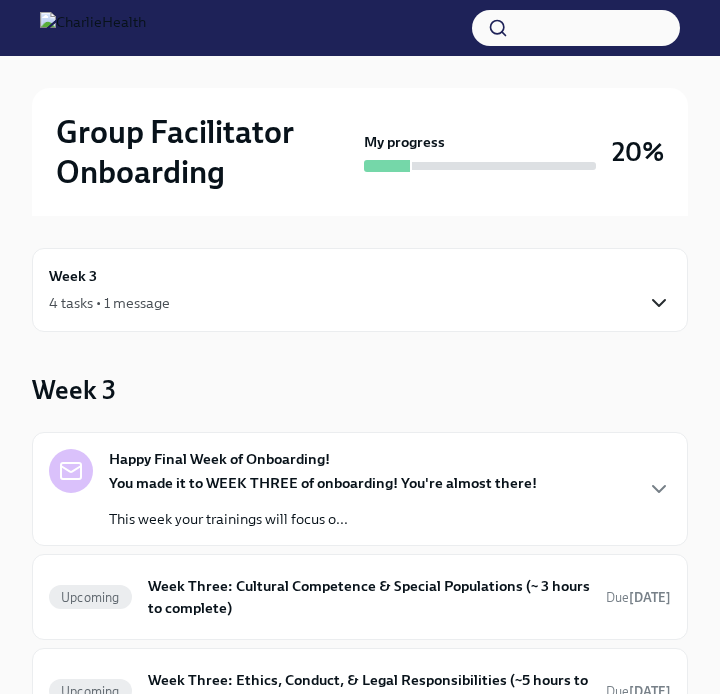click 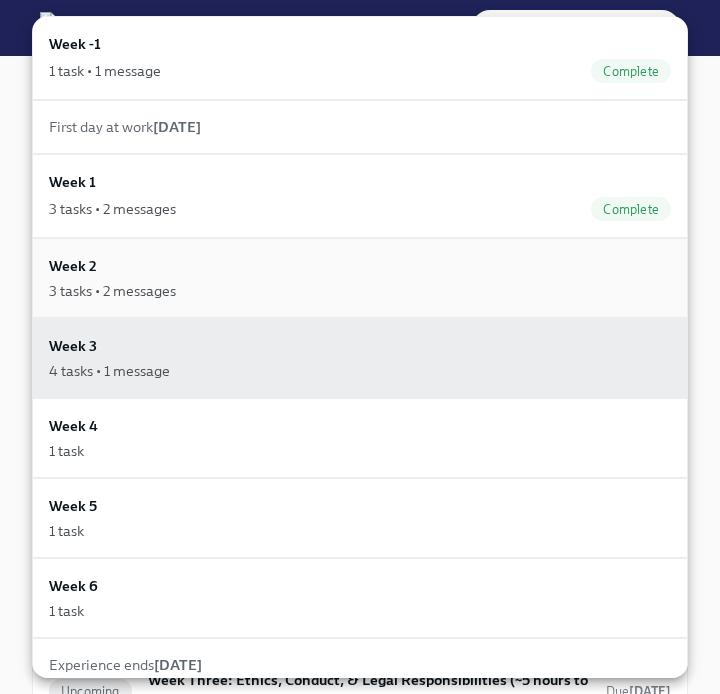 click on "Week 2 3 tasks • 2 messages" at bounding box center [360, 278] 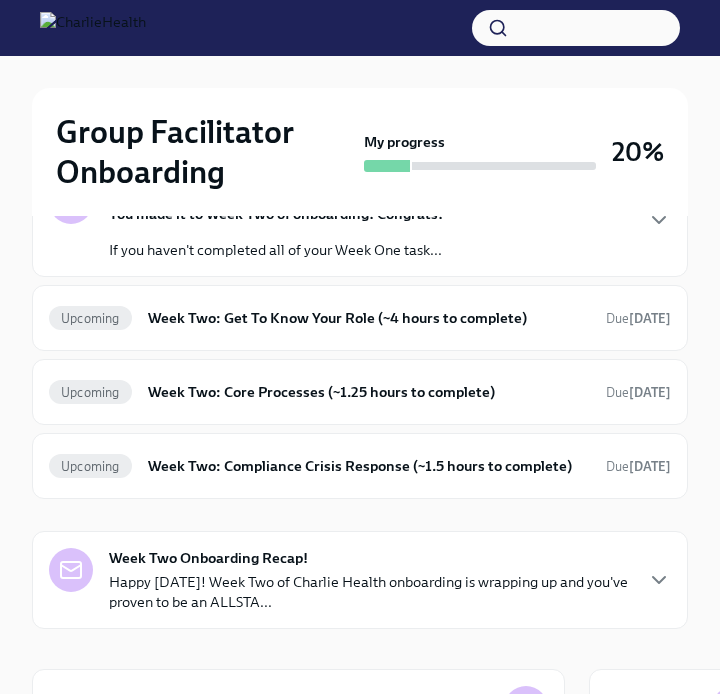 scroll, scrollTop: 0, scrollLeft: 0, axis: both 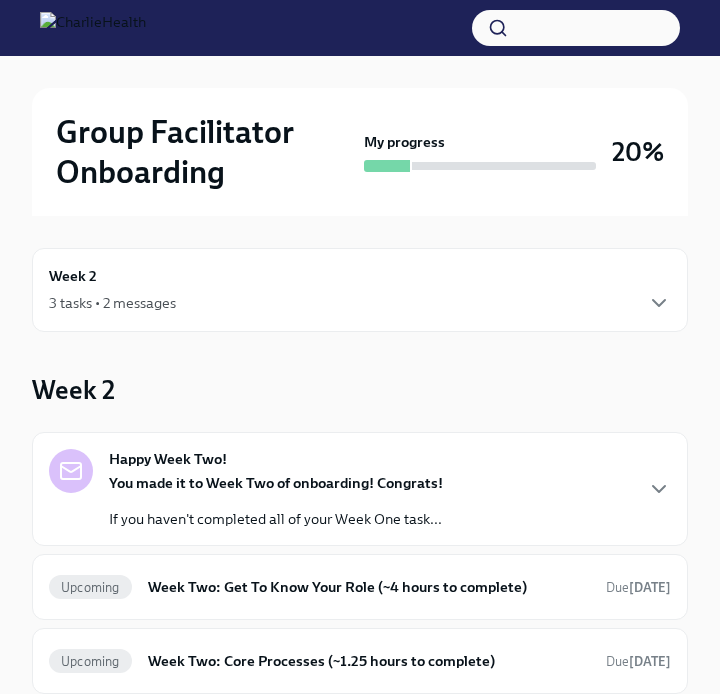 click on "Week 2 3 tasks • 2 messages" at bounding box center [360, 290] 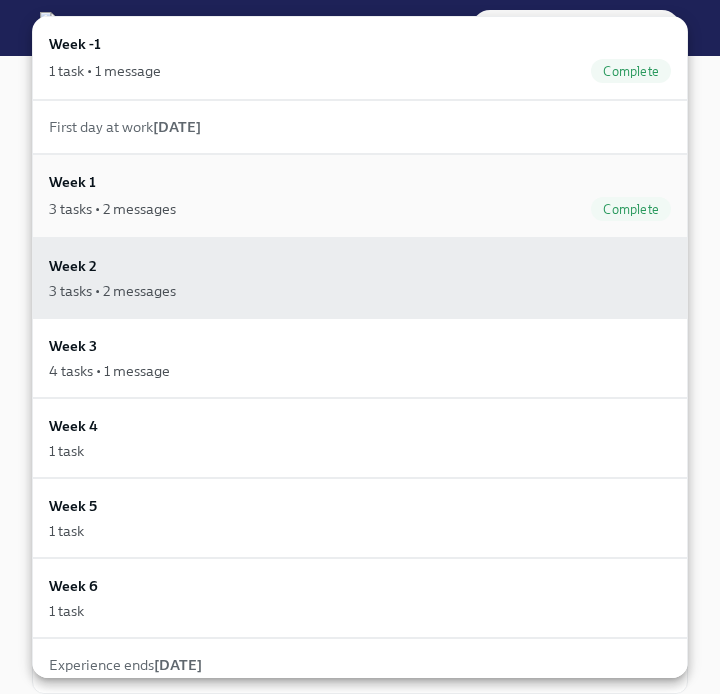 click on "3 tasks • 2 messages Complete" at bounding box center [360, 209] 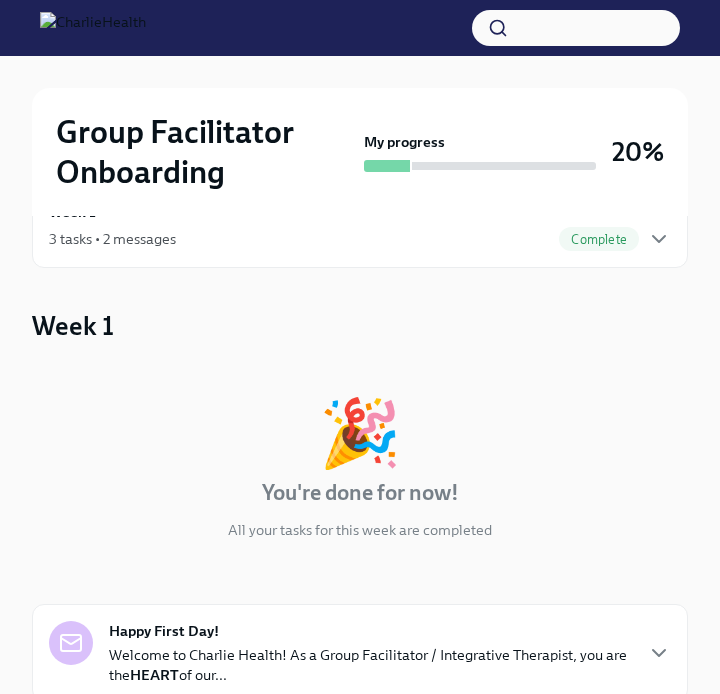 scroll, scrollTop: 0, scrollLeft: 0, axis: both 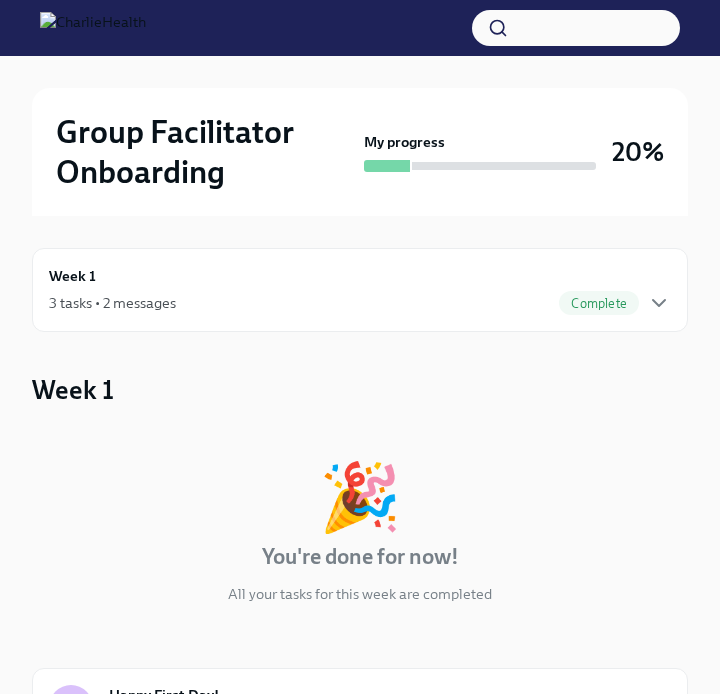 click on "Week 1 3 tasks • 2 messages Complete" at bounding box center (360, 290) 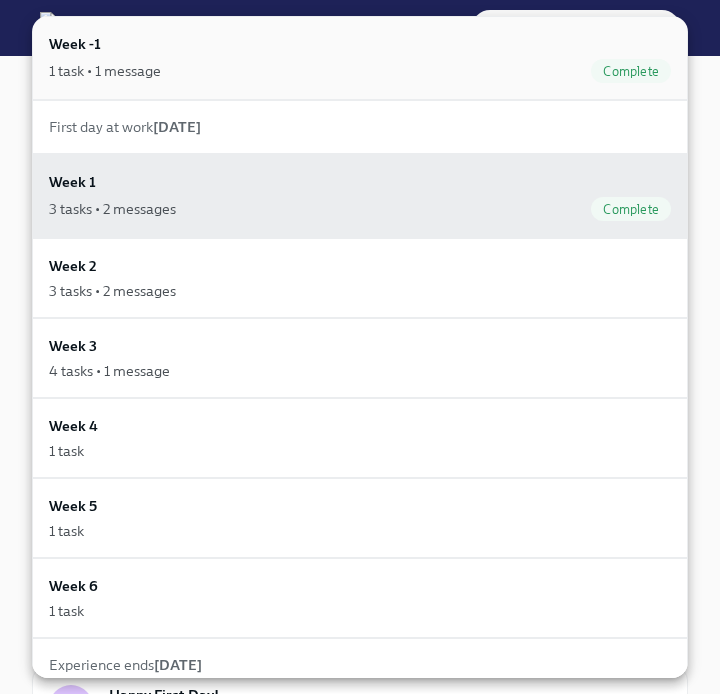 click on "Week -1 1 task • 1 message Complete" at bounding box center [360, 58] 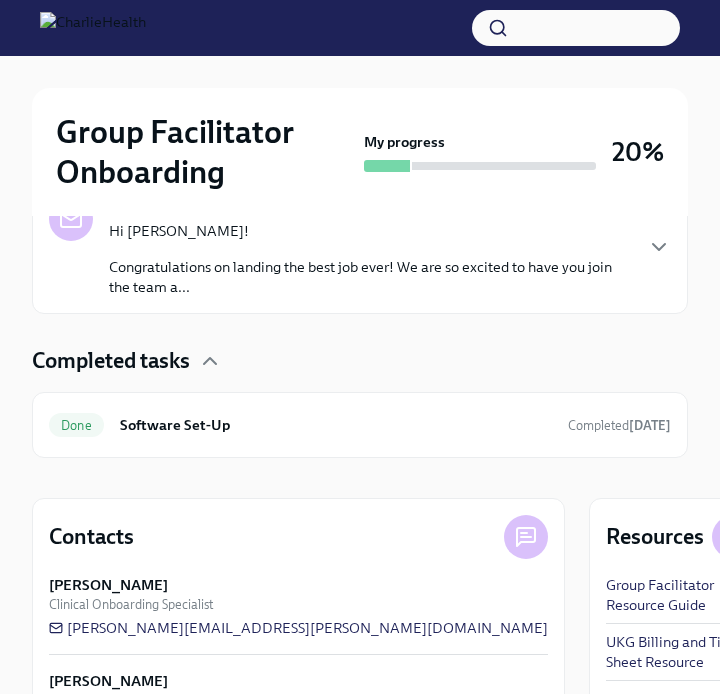 scroll, scrollTop: 487, scrollLeft: 0, axis: vertical 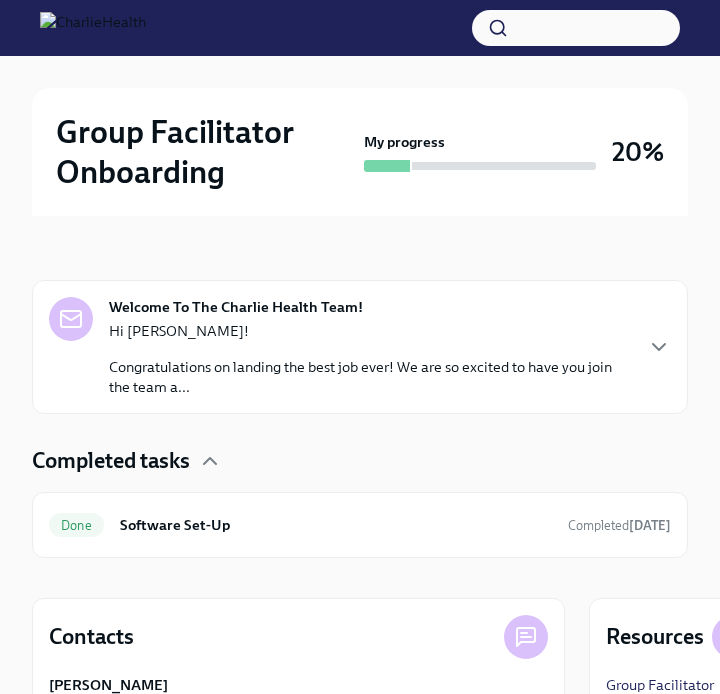 click on "Welcome To The Charlie Health Team! Hi [PERSON_NAME]!
Congratulations on landing the best job ever! We are so excited to have you join the team a..." at bounding box center [360, 347] 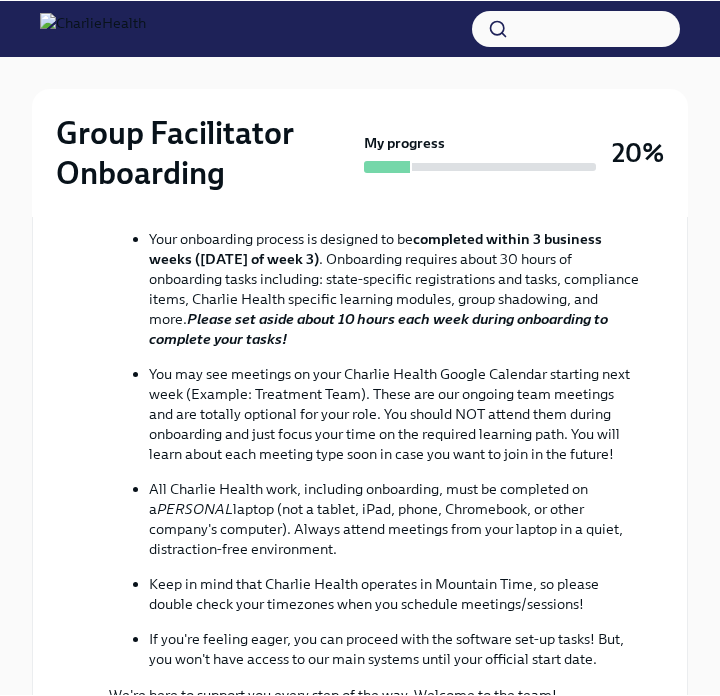 scroll, scrollTop: 0, scrollLeft: 0, axis: both 